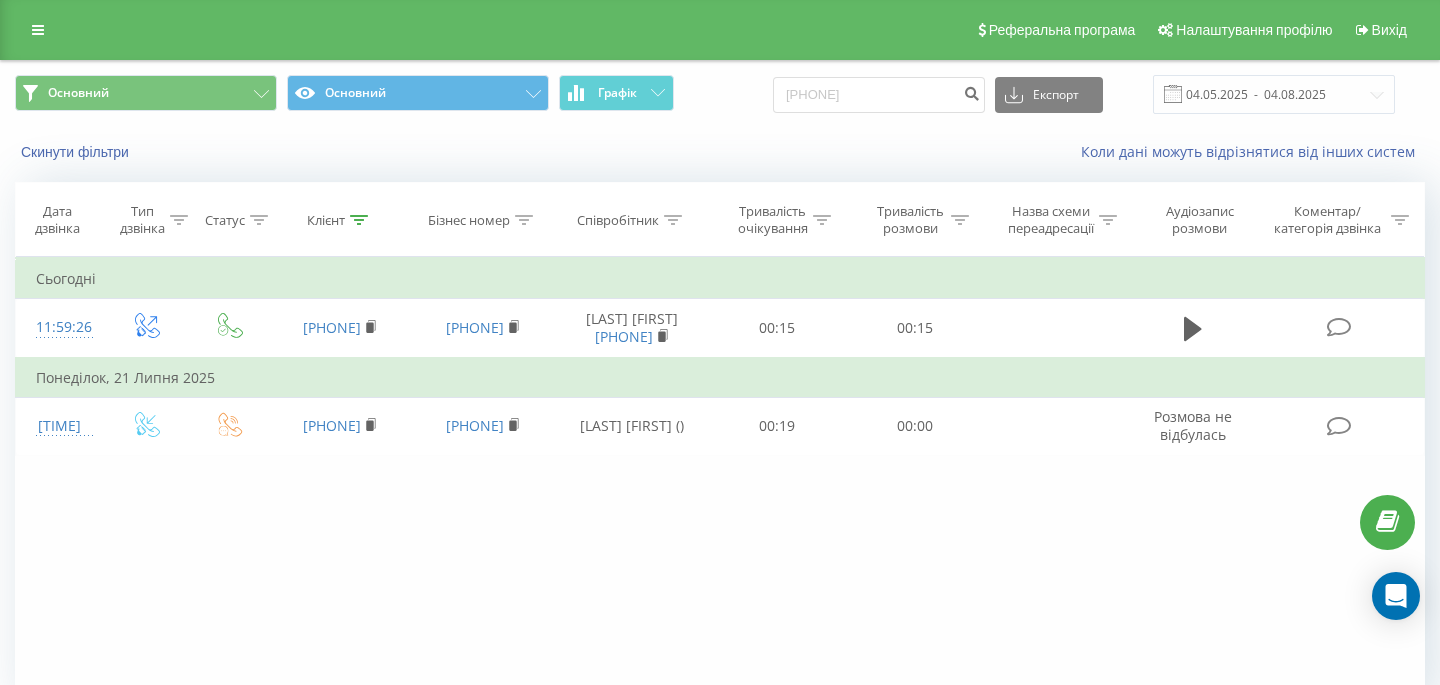 scroll, scrollTop: 0, scrollLeft: 0, axis: both 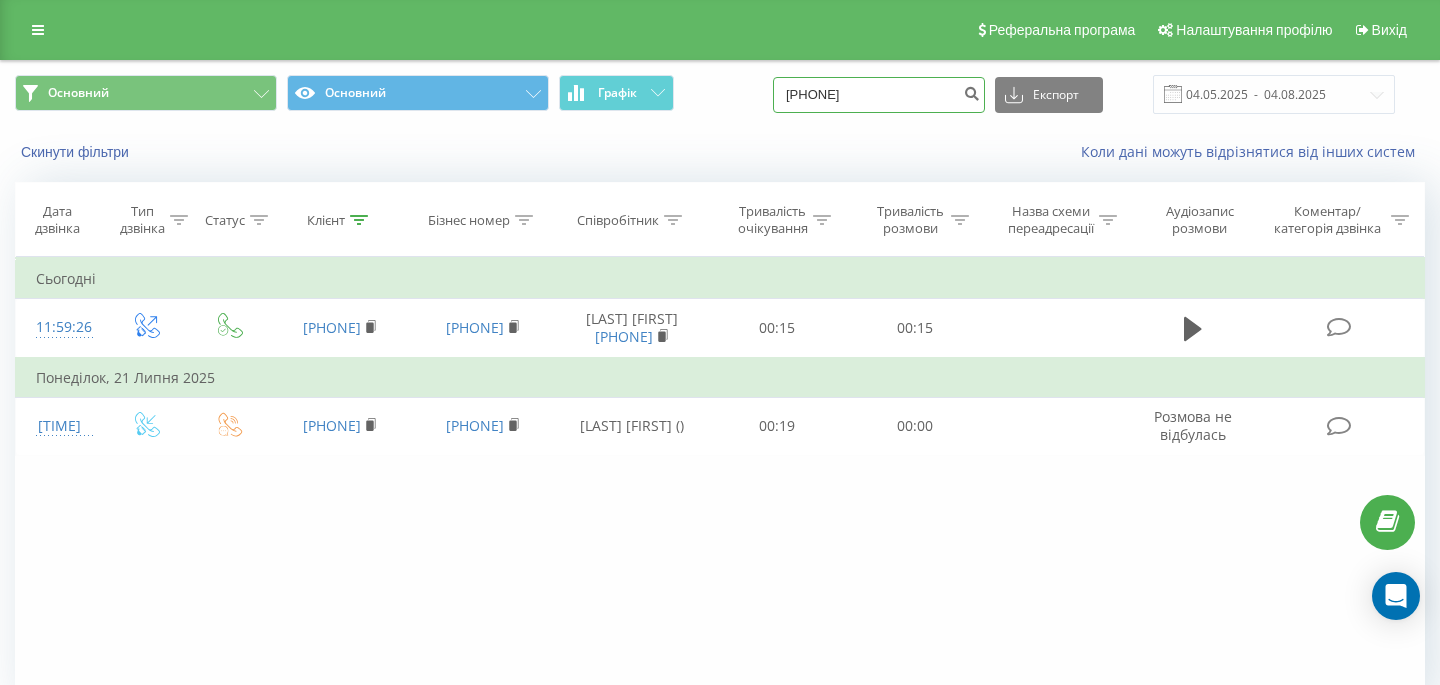 click on "0675093003" at bounding box center (879, 95) 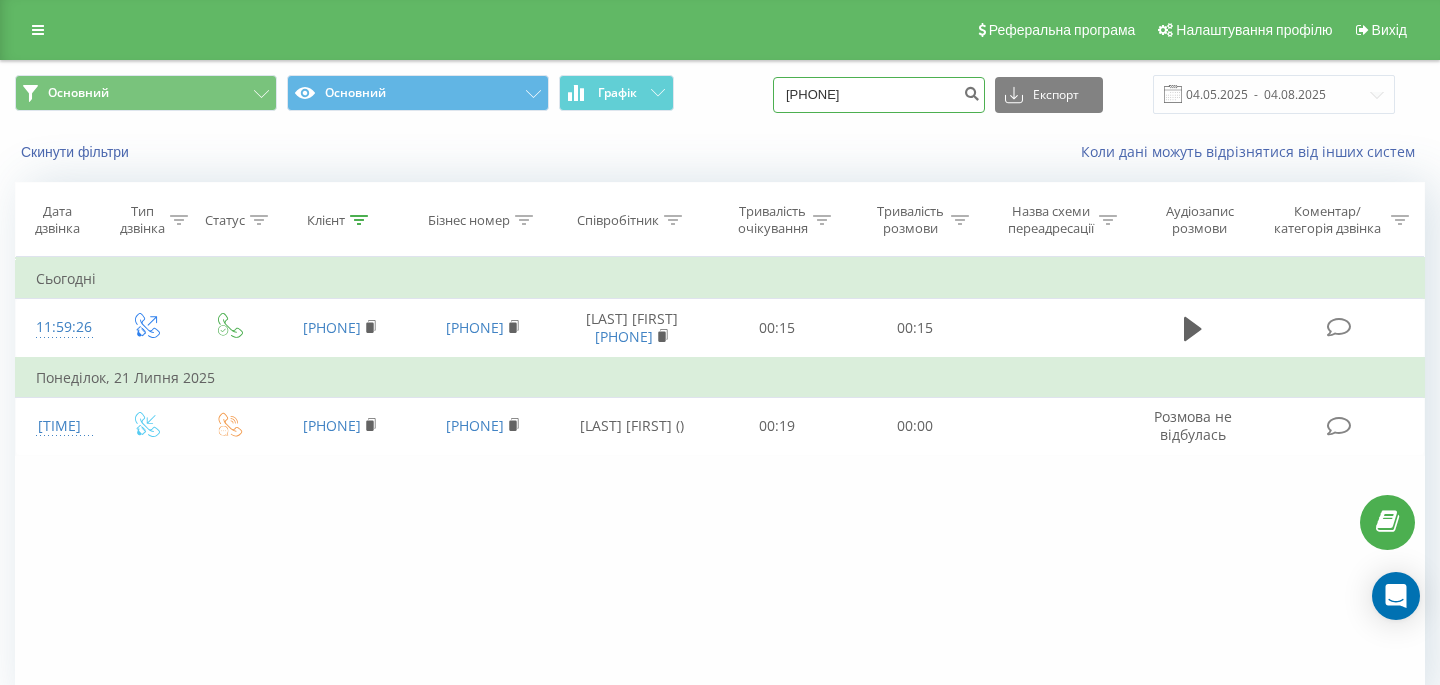 type on "0978092772" 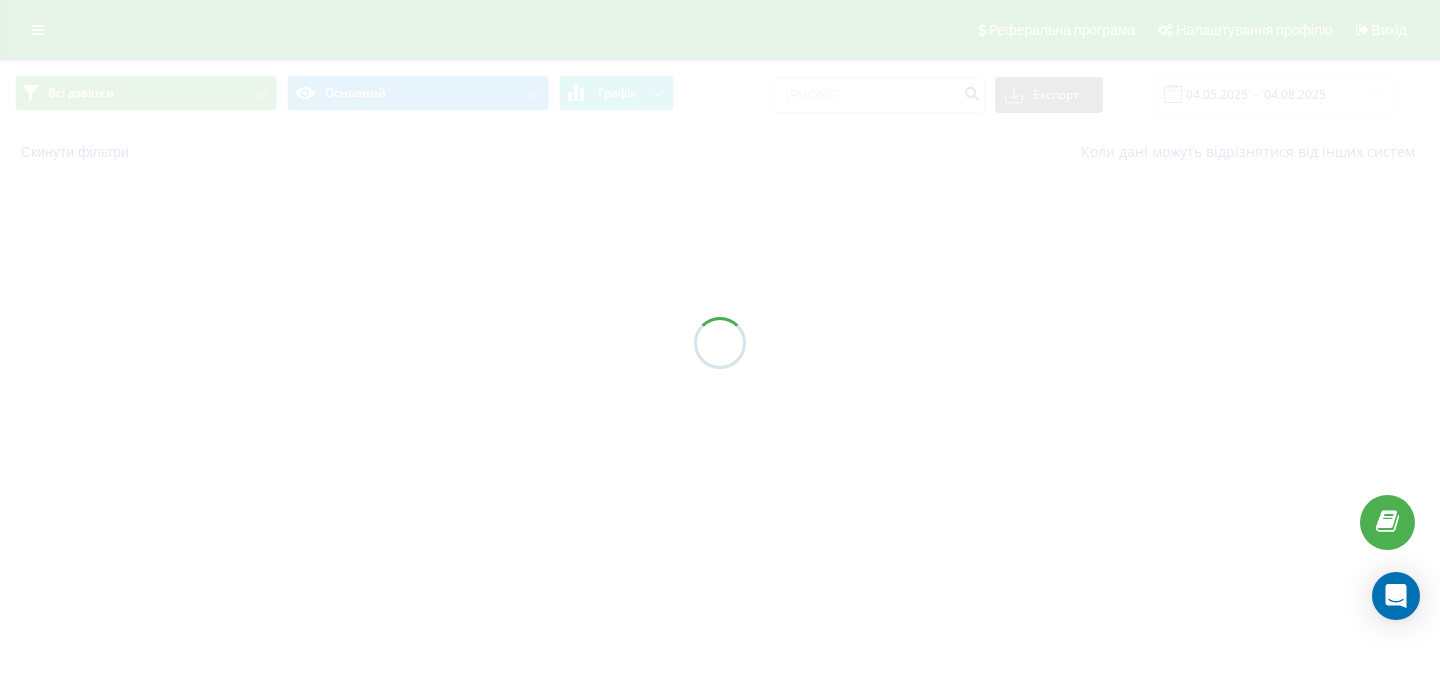 scroll, scrollTop: 0, scrollLeft: 0, axis: both 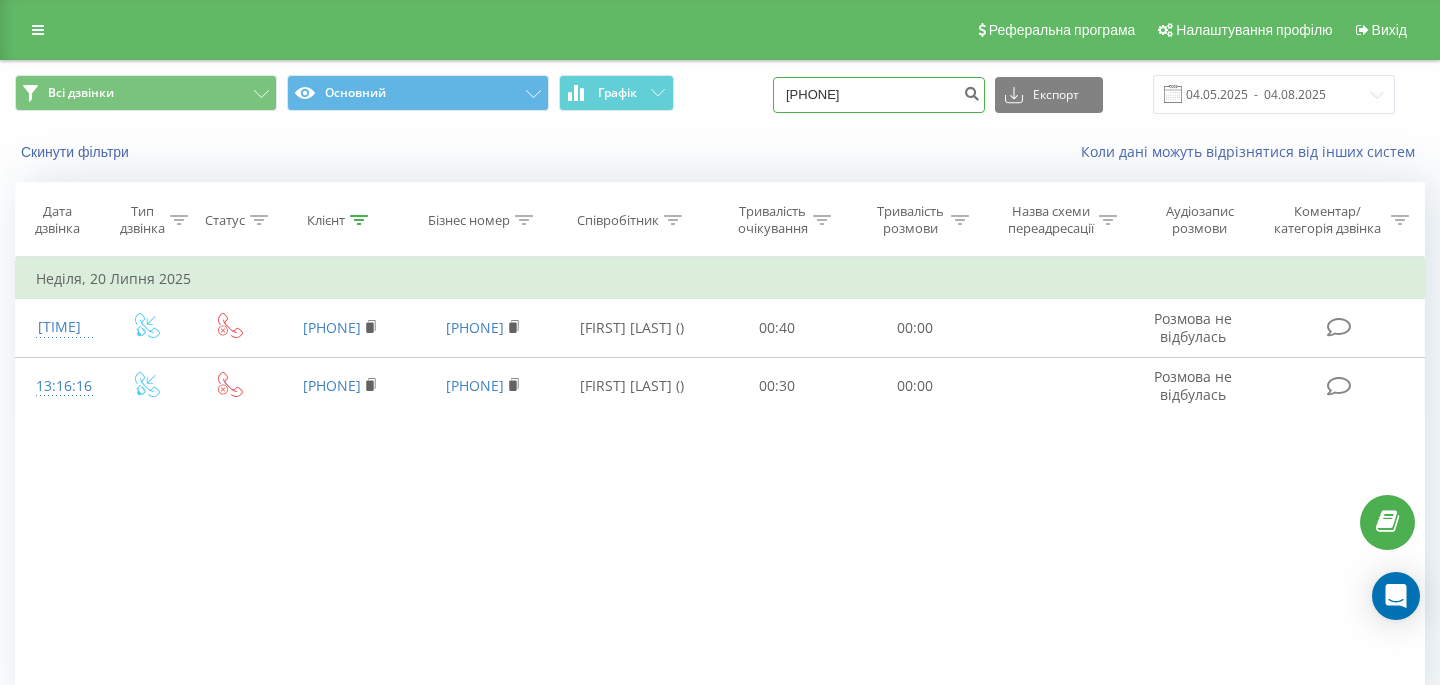 click on "0978092772" at bounding box center [879, 95] 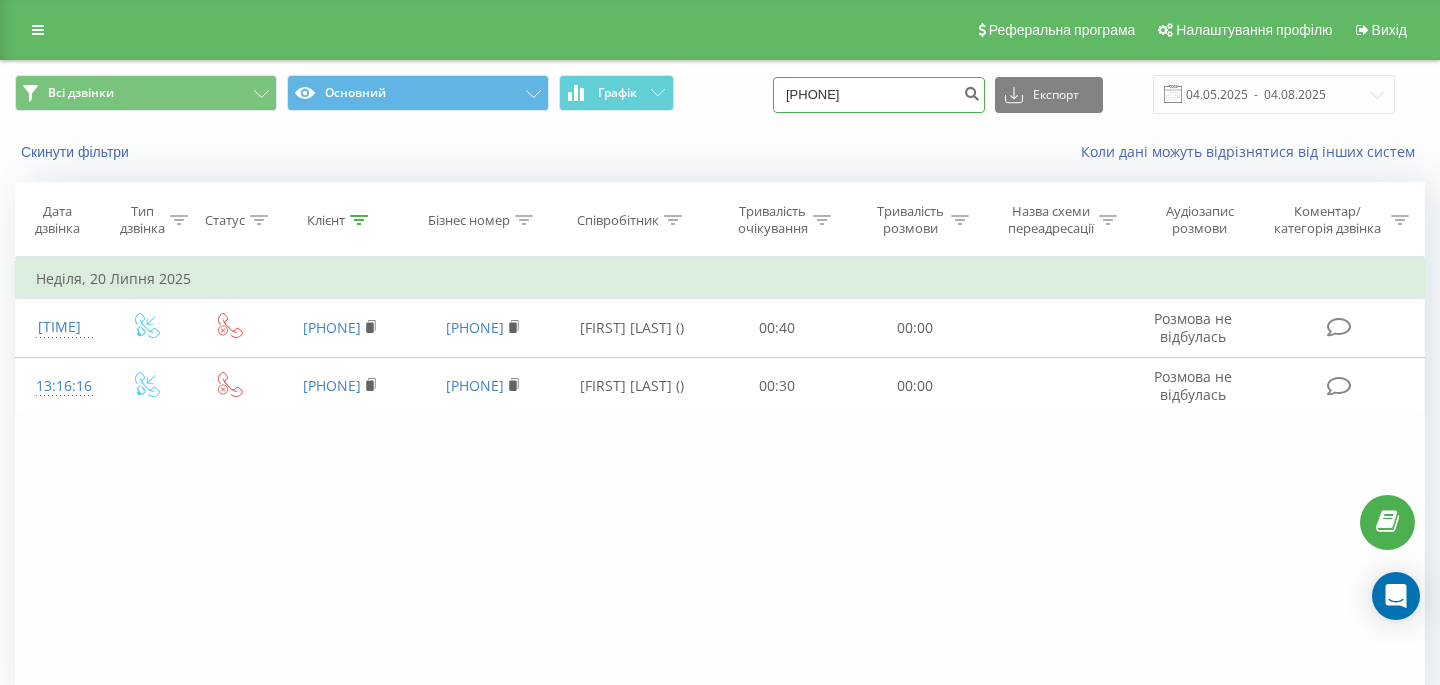 type on "[PHONE]" 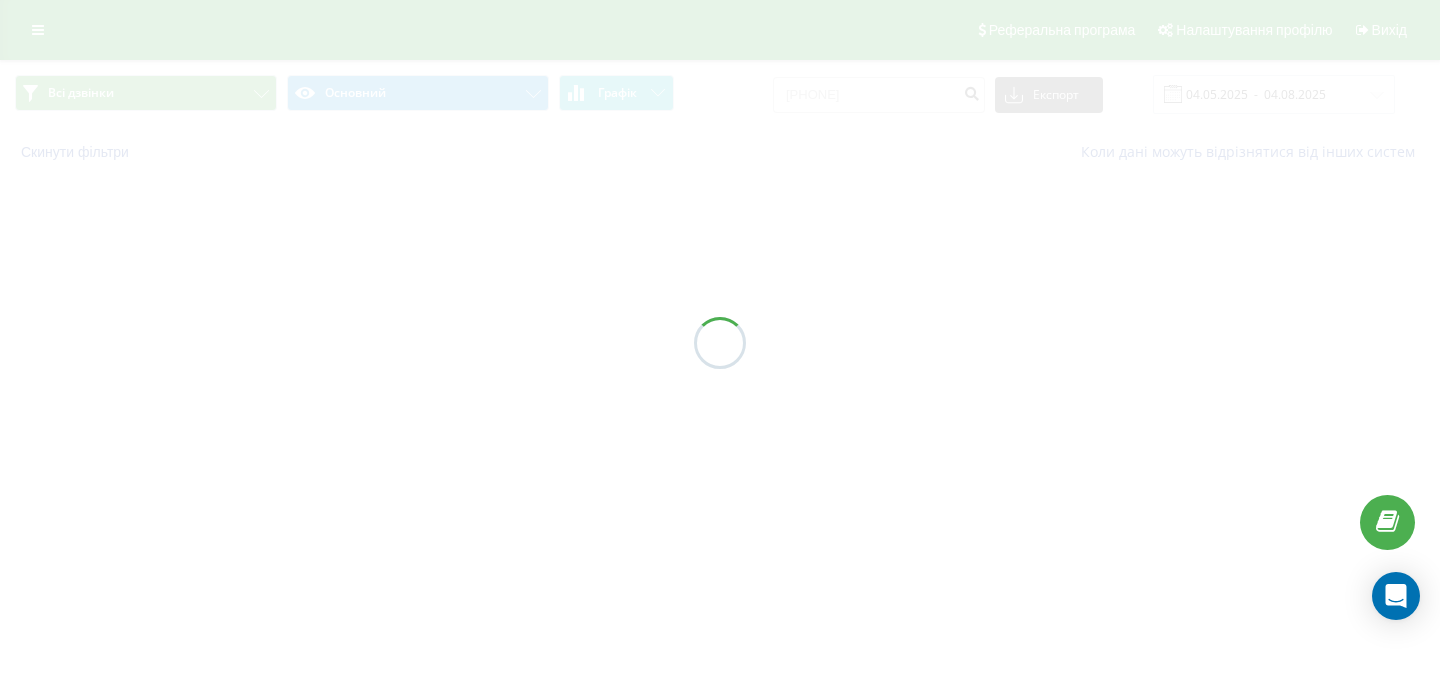 scroll, scrollTop: 0, scrollLeft: 0, axis: both 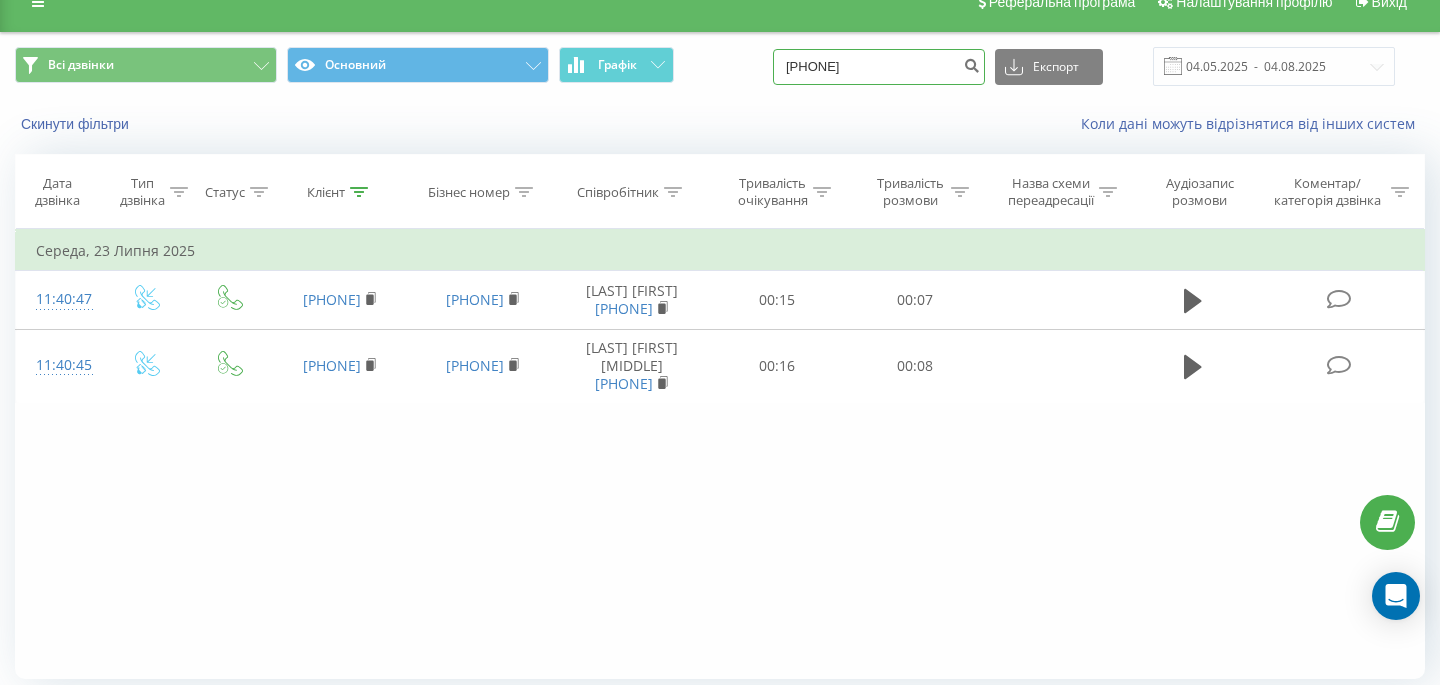click on "[PHONE]" at bounding box center [879, 67] 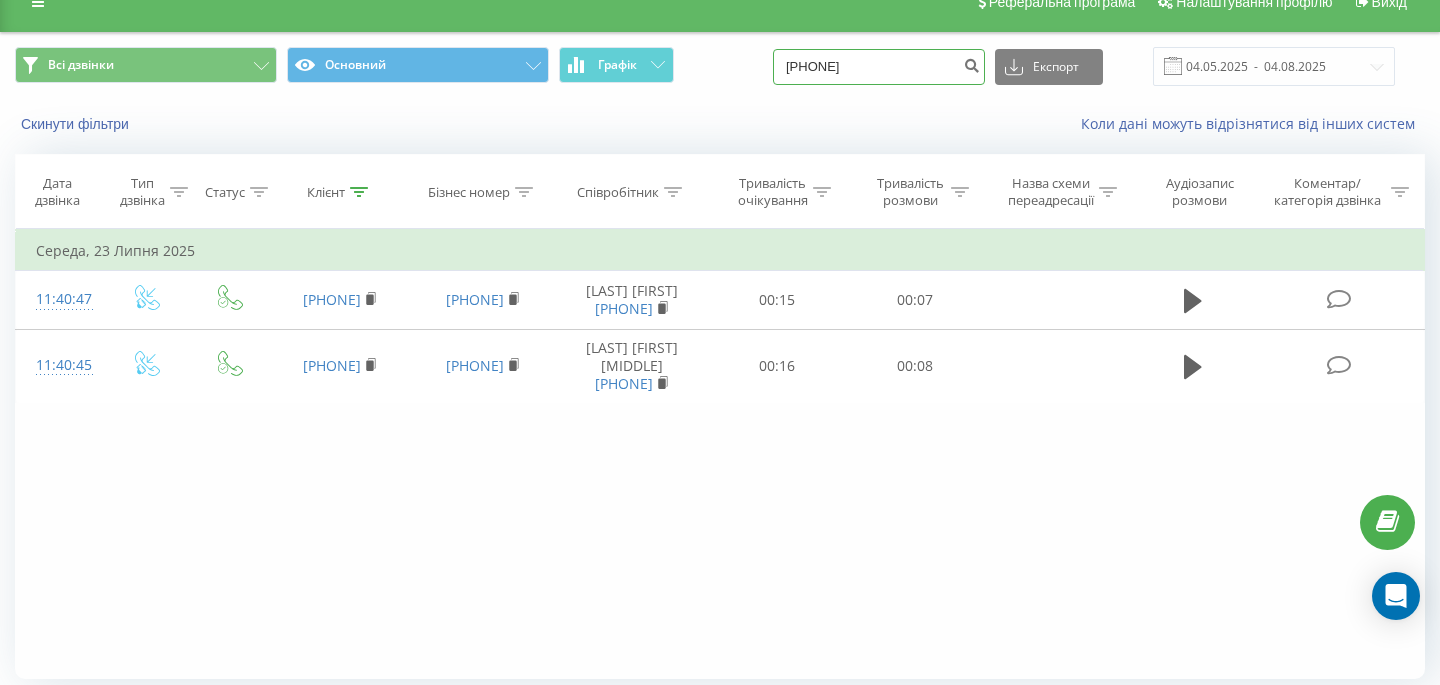 type on "0689442843" 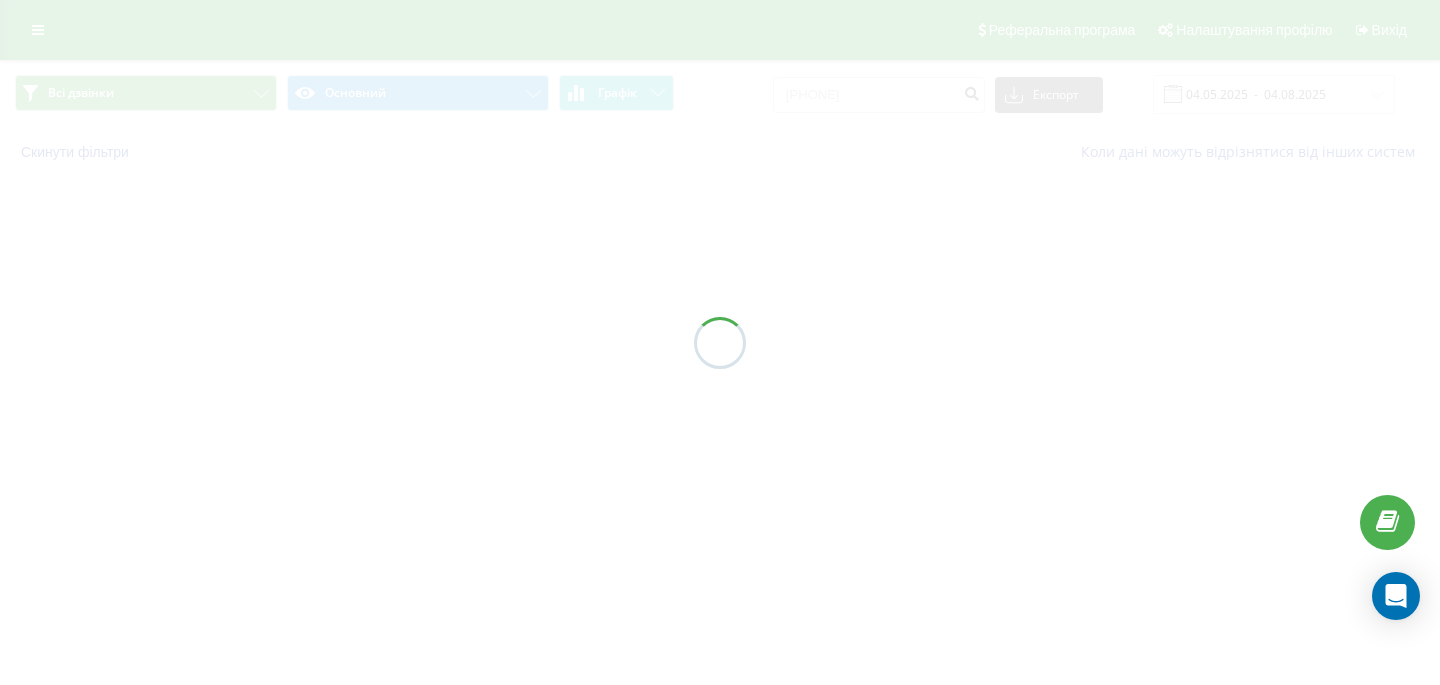 scroll, scrollTop: 0, scrollLeft: 0, axis: both 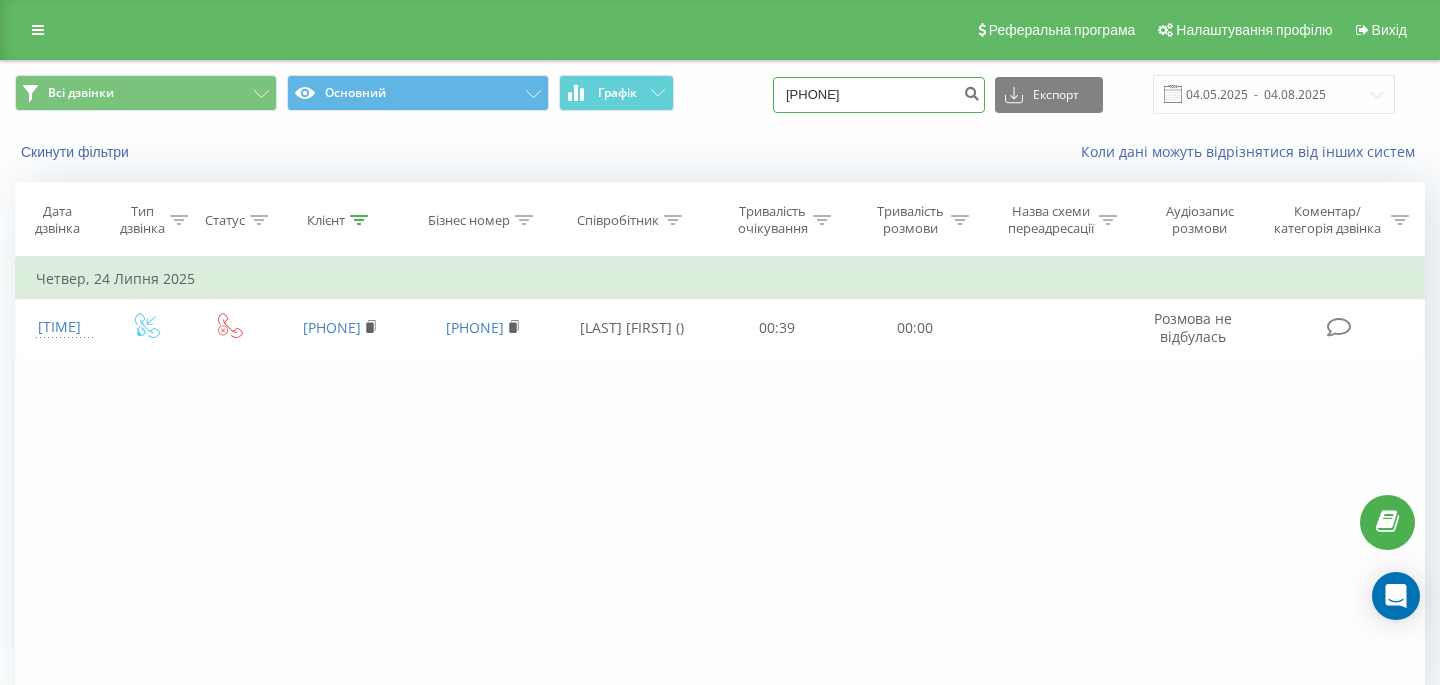 click on "[PHONE]" at bounding box center [879, 95] 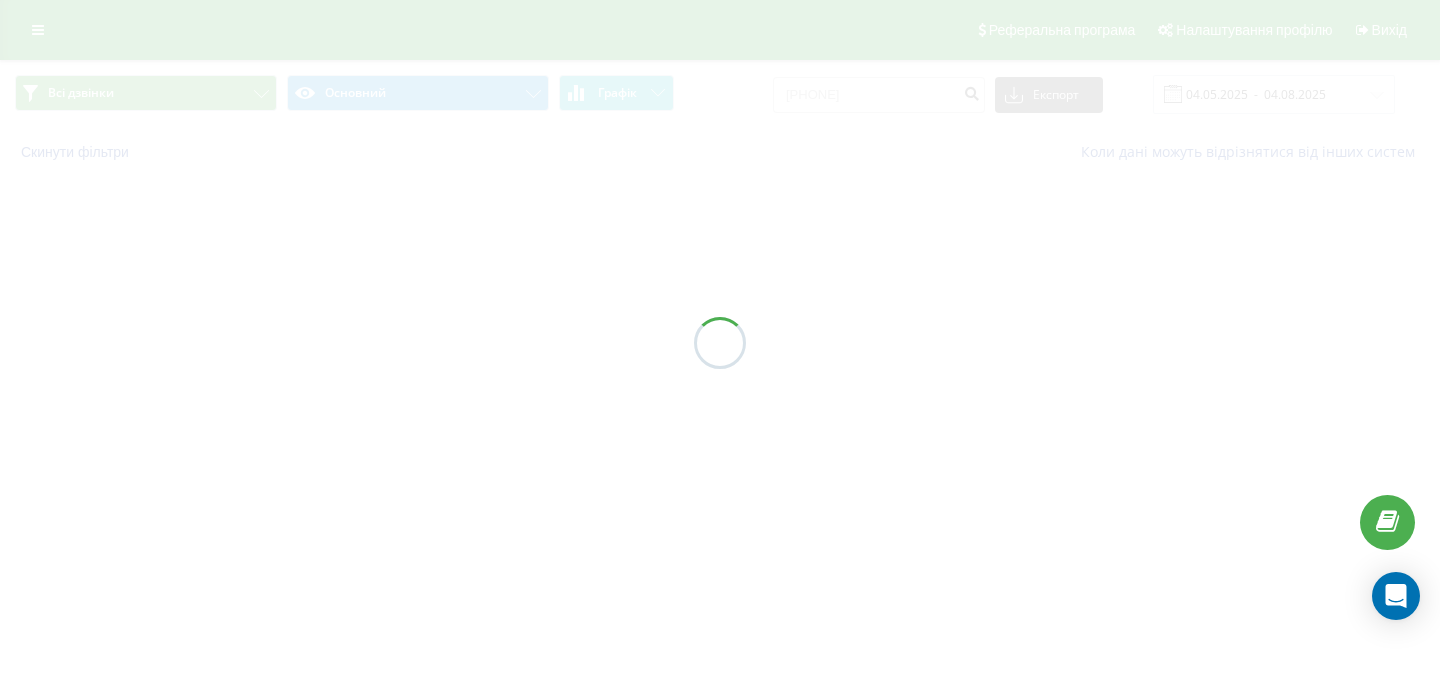 scroll, scrollTop: 0, scrollLeft: 0, axis: both 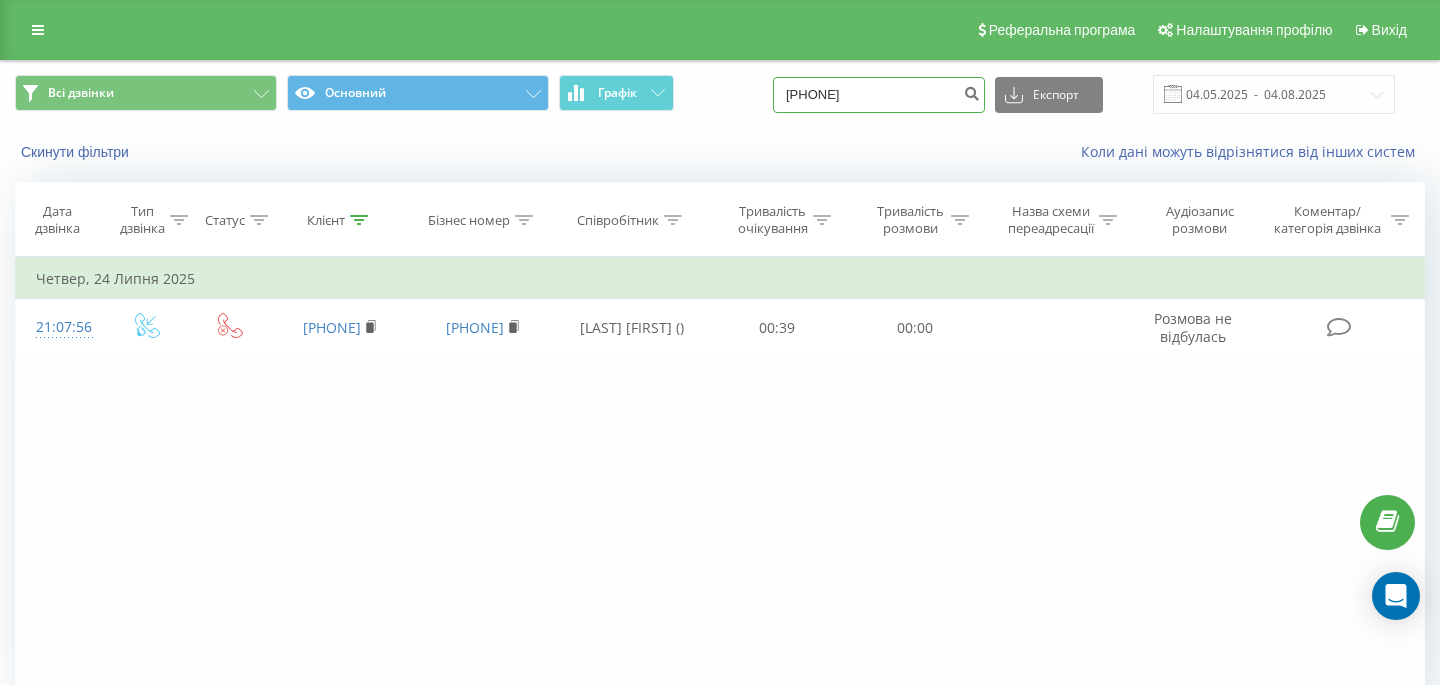 click on "0689442843" at bounding box center (879, 95) 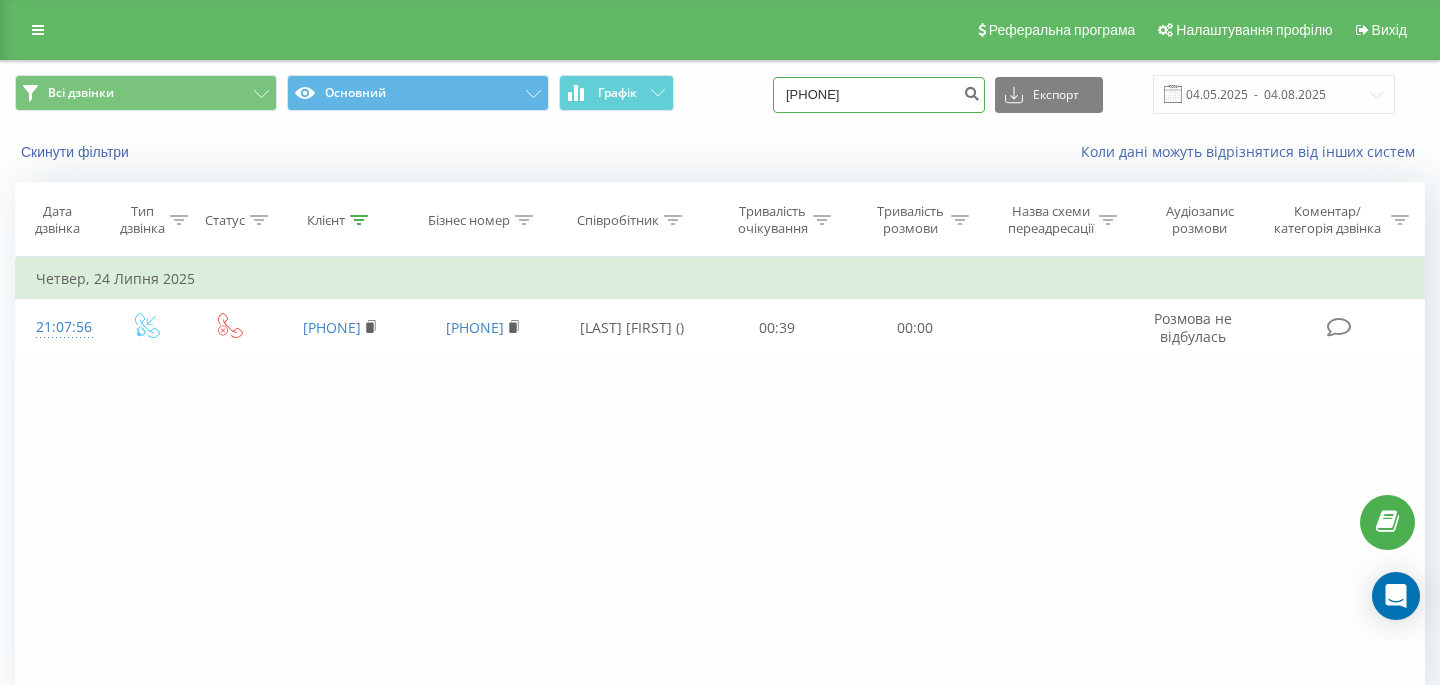type on "[PHONE]" 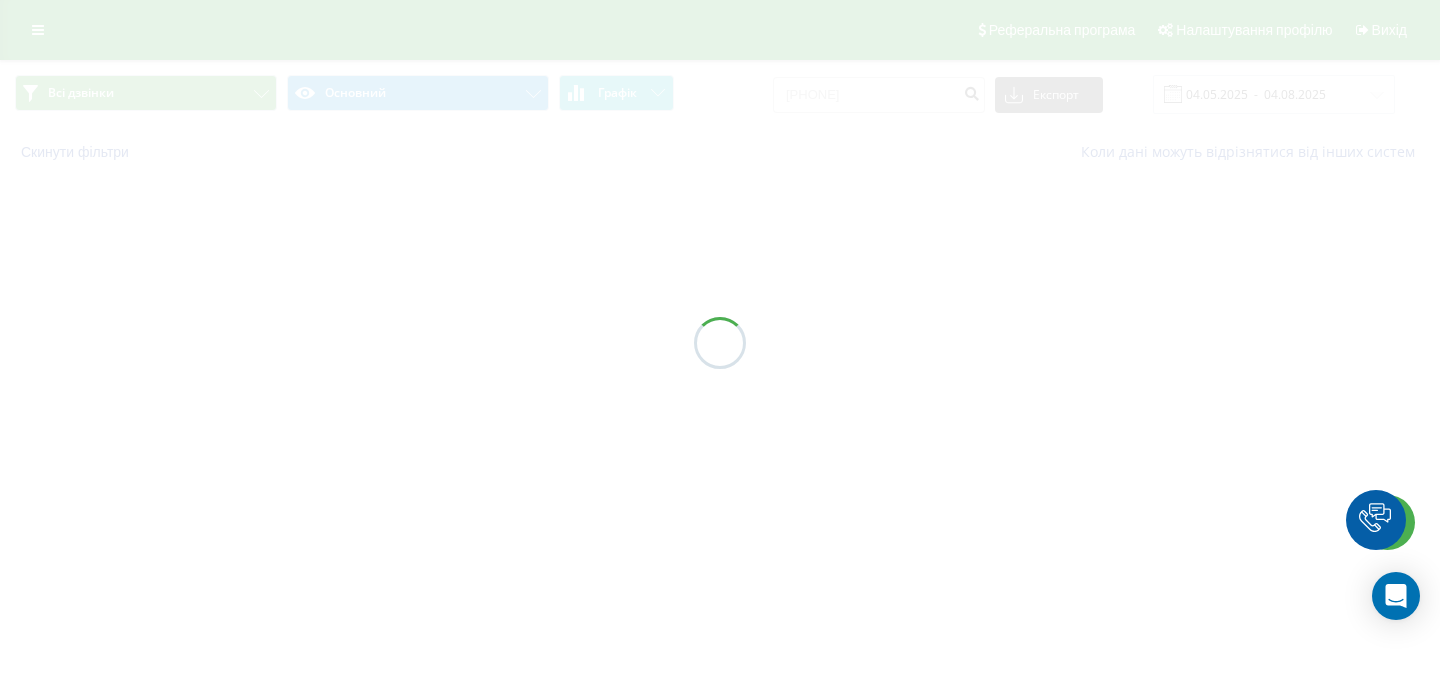 scroll, scrollTop: 0, scrollLeft: 0, axis: both 